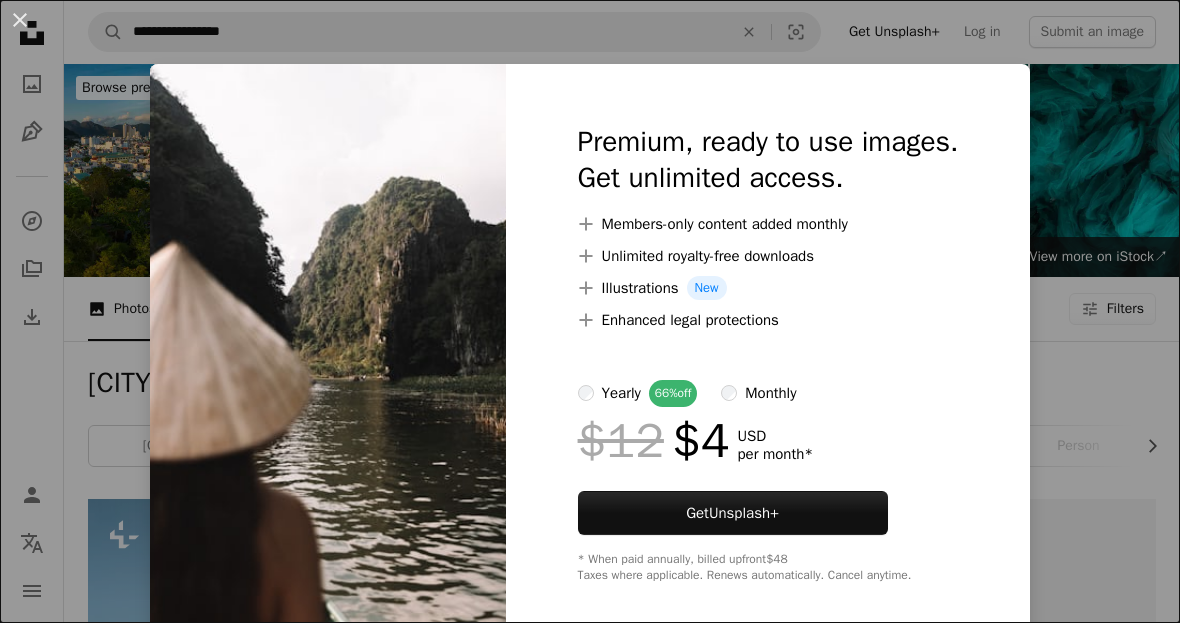 scroll, scrollTop: 1096, scrollLeft: 0, axis: vertical 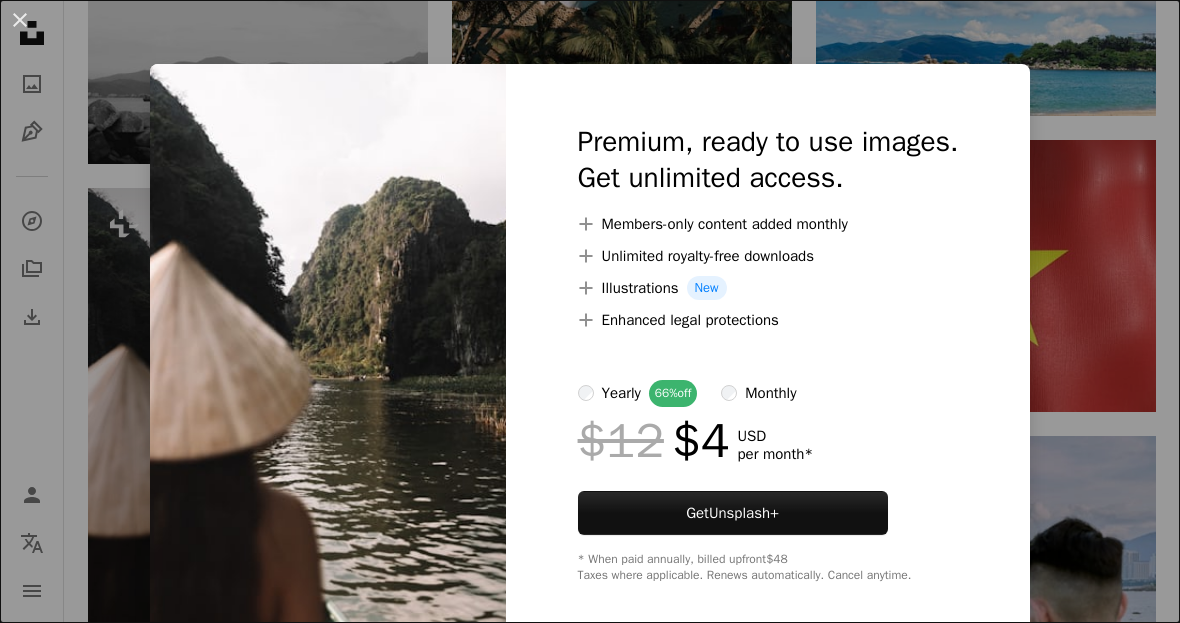click on "An X shape Premium, ready to use images. Get unlimited access. A plus sign Members-only content added monthly A plus sign Unlimited royalty-free downloads A plus sign Illustrations  New A plus sign Enhanced legal protections yearly 66%  off monthly $12   $4 USD per month * Get  Unsplash+ * When paid annually, billed upfront  $48 Taxes where applicable. Renews automatically. Cancel anytime." at bounding box center (590, 311) 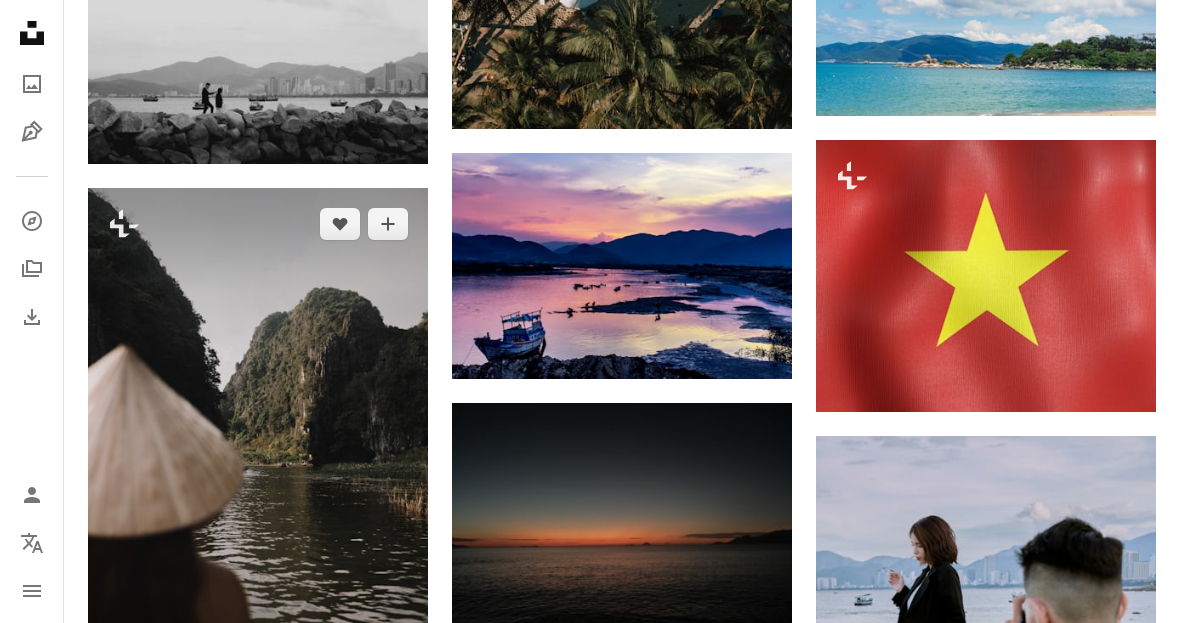 click at bounding box center [258, 443] 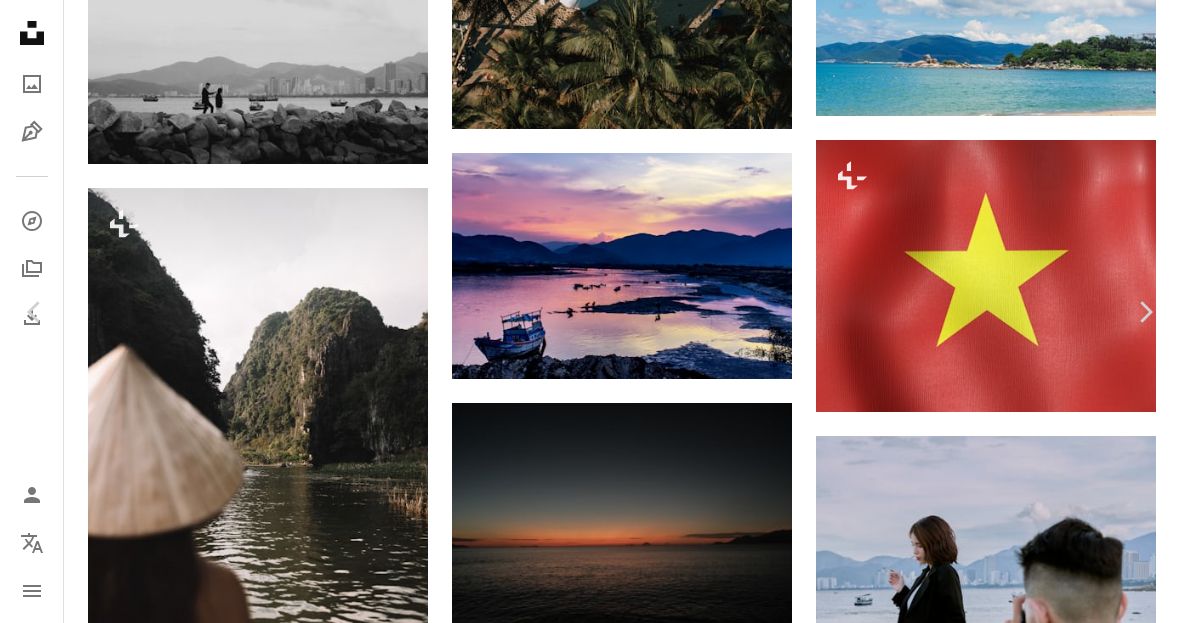 click on "Share" at bounding box center [991, 4029] 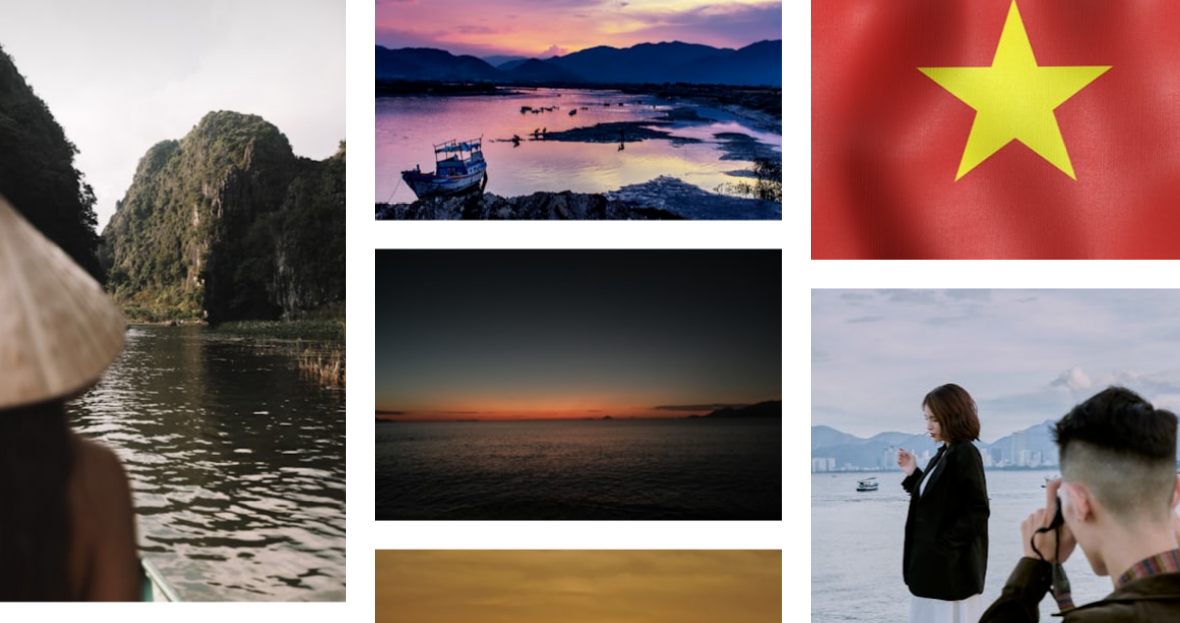 scroll, scrollTop: 1291, scrollLeft: 0, axis: vertical 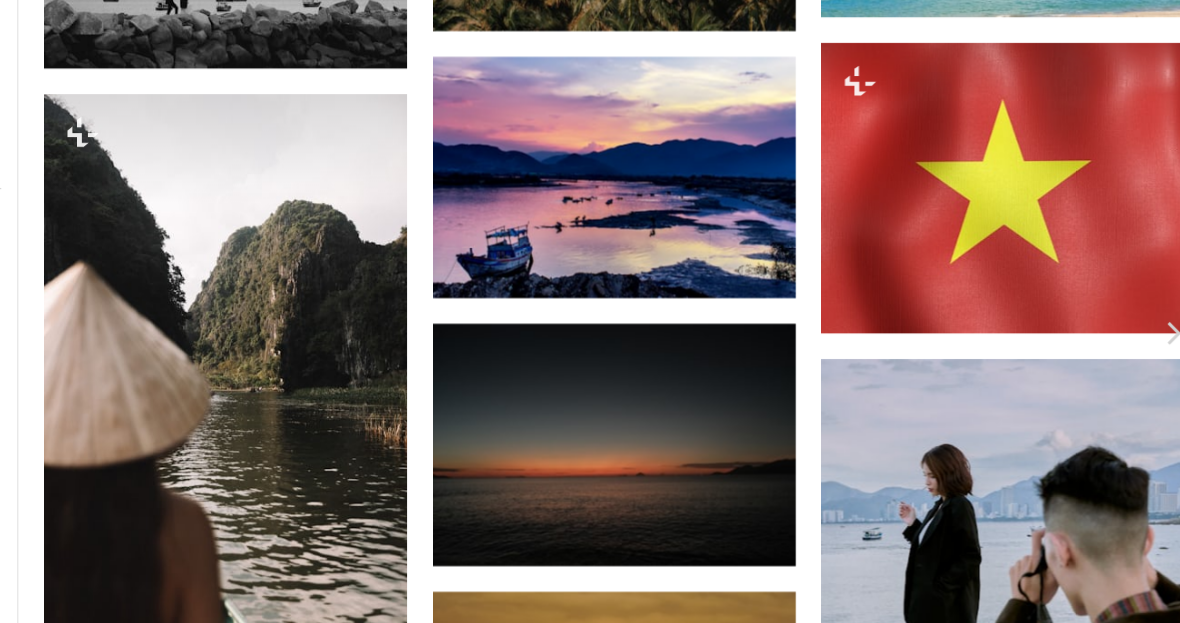 click on "An X shape Chevron left Chevron right [FIRST] [LAST] For  Unsplash+ A heart A plus sign Edit image   Plus sign for Unsplash+ A lock   Download Zoom in Featured in Photos ,  Travel A forward-right arrow Share More Actions Calendar outlined Published on  August 23, 2023 Camera Canon, EOS R Safety Licensed under the  Unsplash+ License vietnam outdoors rocks asia bay ninh binh iconic locations HD Wallpapers From this series Chevron right Plus sign for Unsplash+ Plus sign for Unsplash+ Plus sign for Unsplash+ Plus sign for Unsplash+ Plus sign for Unsplash+ Plus sign for Unsplash+ Plus sign for Unsplash+ Plus sign for Unsplash+ Plus sign for Unsplash+ Plus sign for Unsplash+ Related images Plus sign for Unsplash+ A heart A plus sign [FIRST] [LAST] For  Unsplash+ A lock   Download Plus sign for Unsplash+ A heart A plus sign [FIRST] [LAST] For  Unsplash+ A lock   Download Plus sign for Unsplash+ A heart A plus sign Getty Images For  Unsplash+ A lock   Download Plus sign for Unsplash+ A heart A plus sign Curated Lifestyle" at bounding box center (590, 3531) 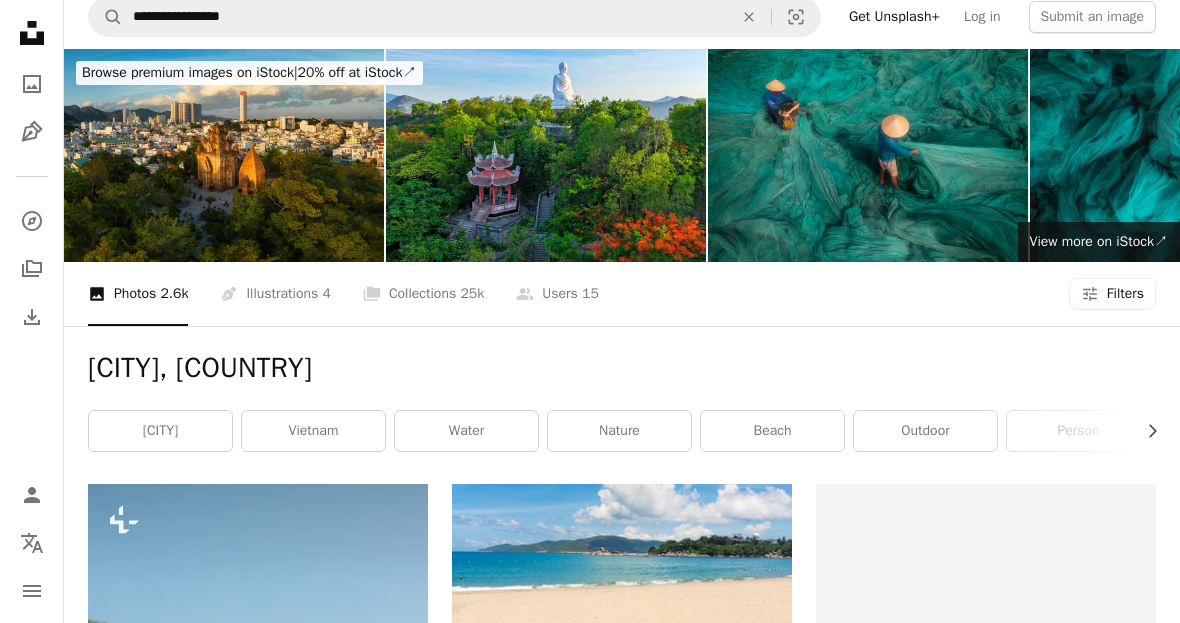 scroll, scrollTop: 0, scrollLeft: 0, axis: both 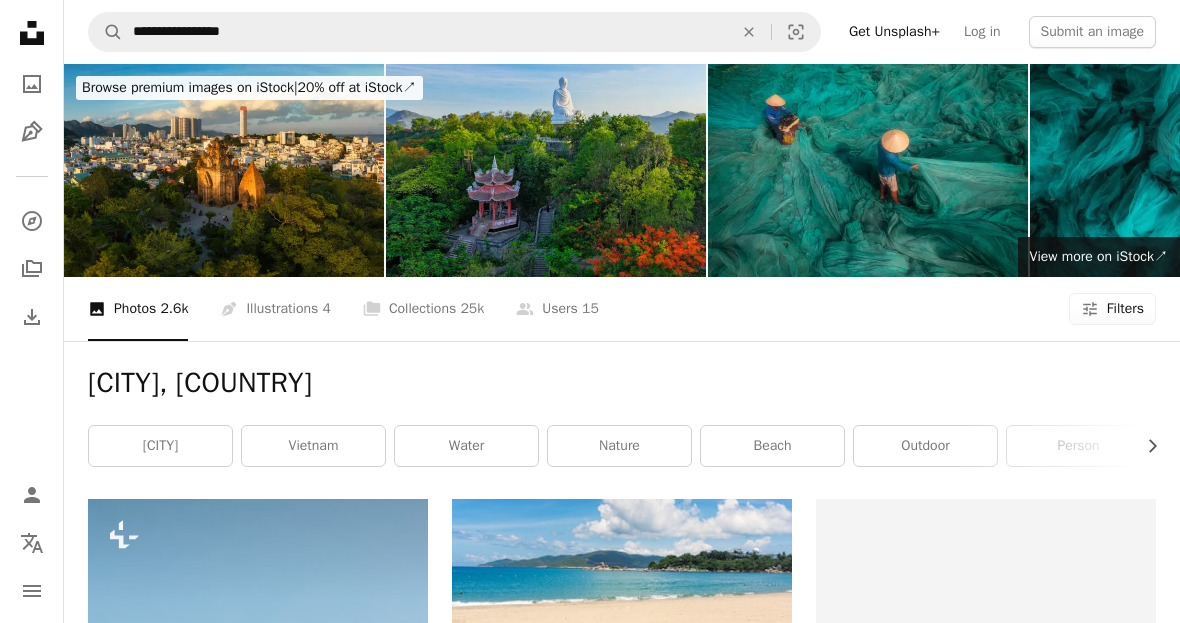 click at bounding box center [546, 170] 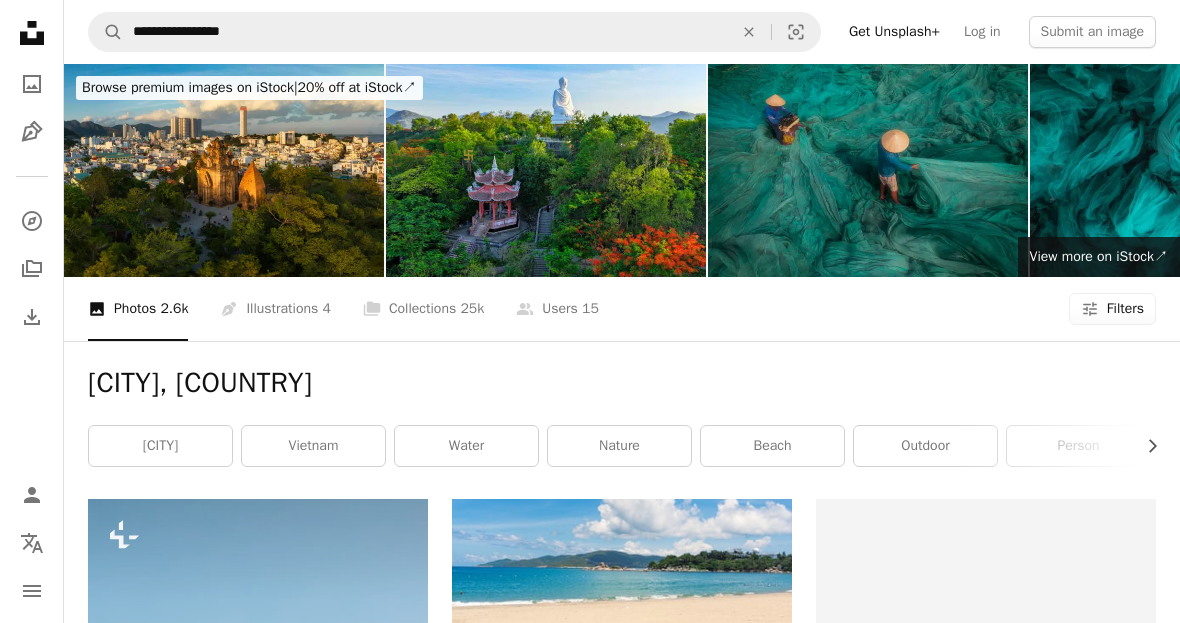 click at bounding box center (868, 170) 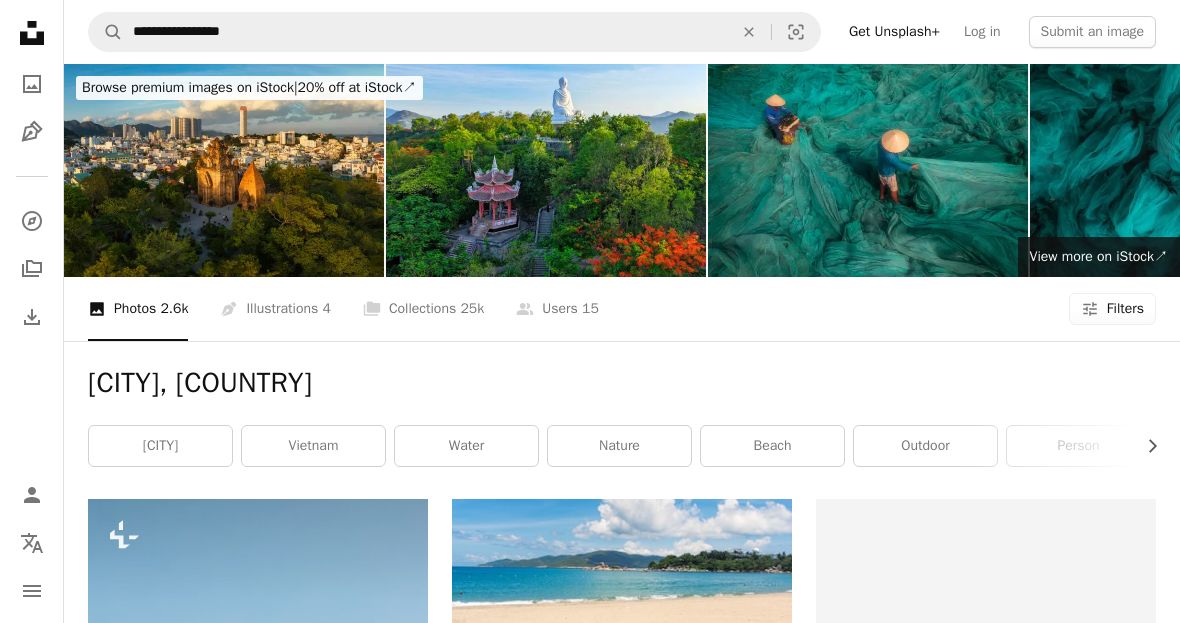 click at bounding box center (1190, 170) 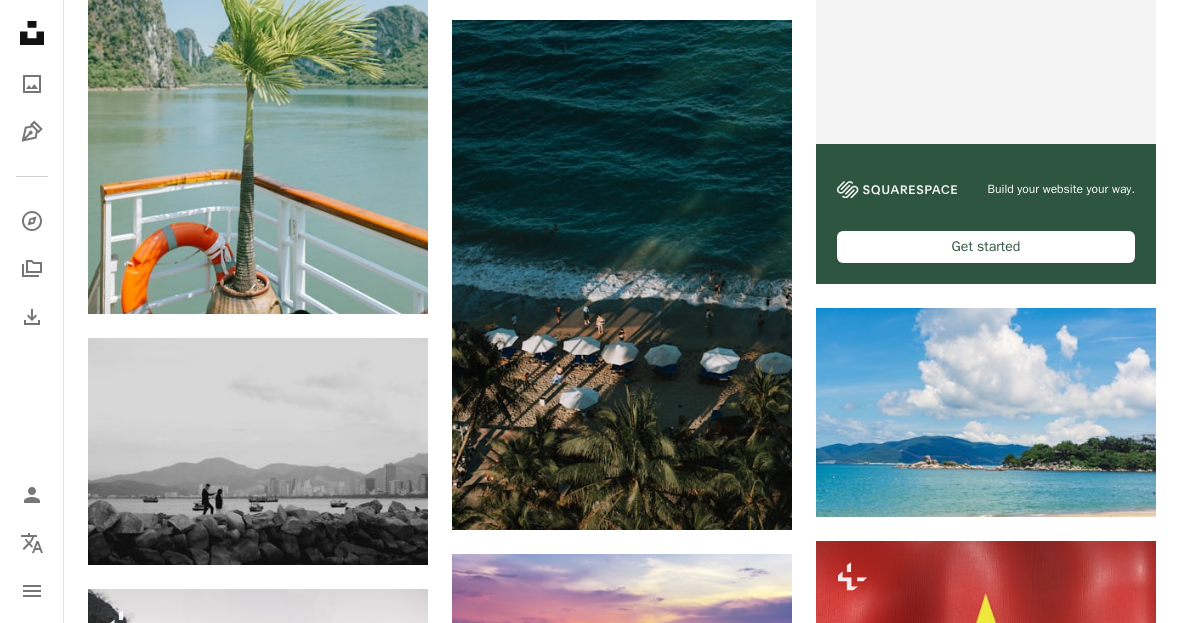 scroll, scrollTop: 695, scrollLeft: 0, axis: vertical 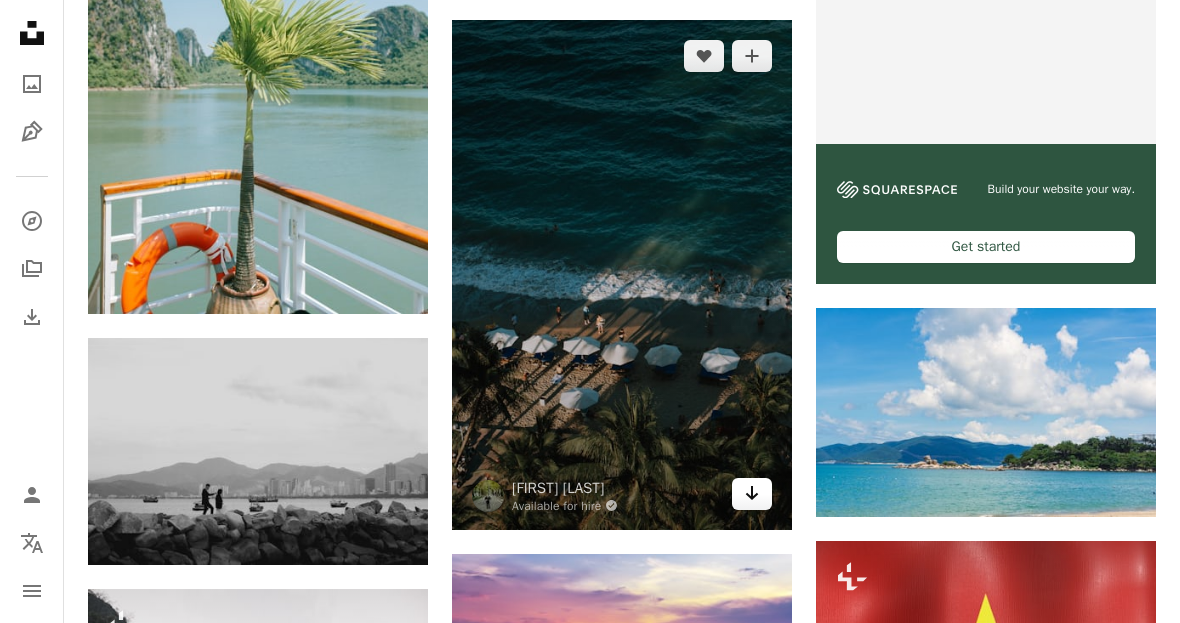 click on "Arrow pointing down" at bounding box center (752, 494) 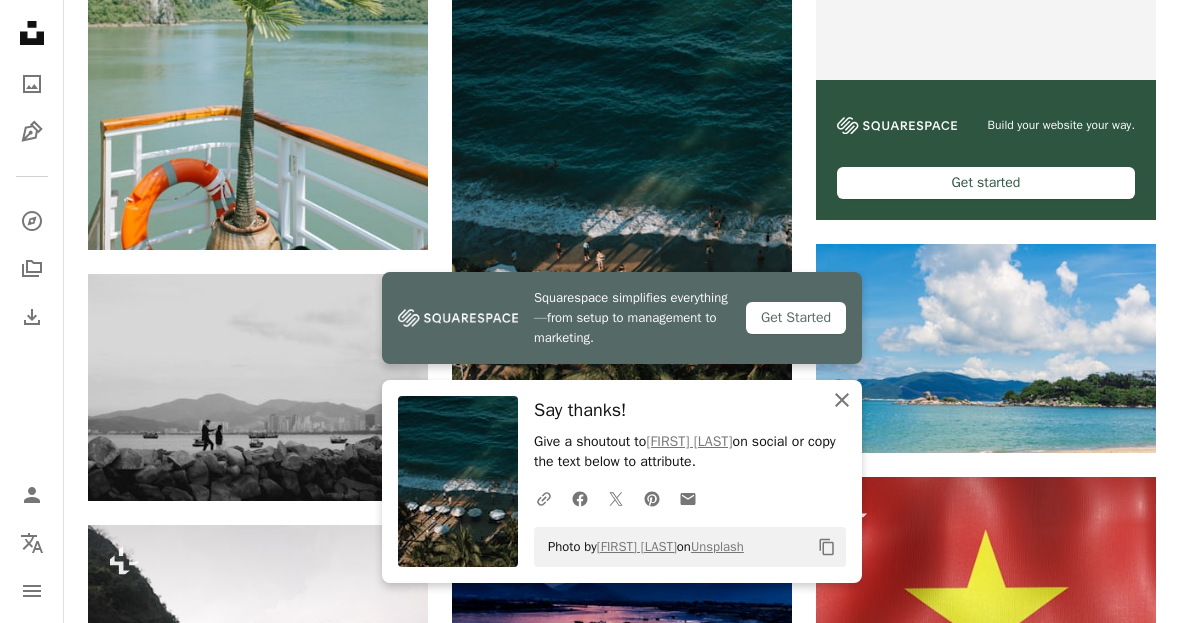 click on "An X shape Close" at bounding box center [842, 400] 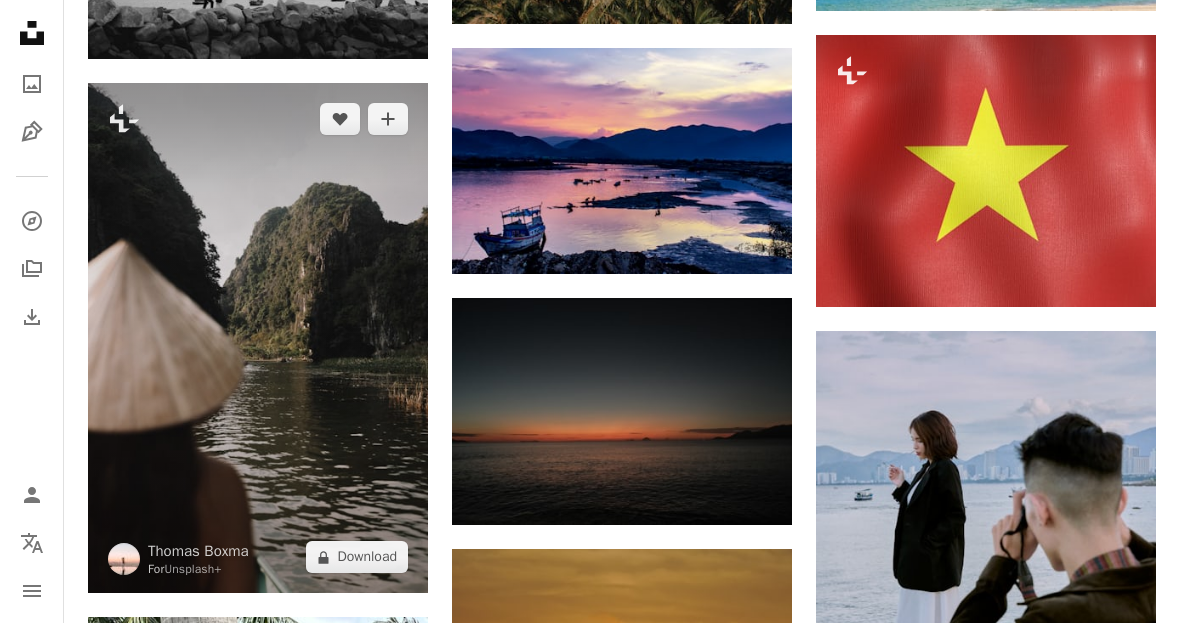 scroll, scrollTop: 1208, scrollLeft: 0, axis: vertical 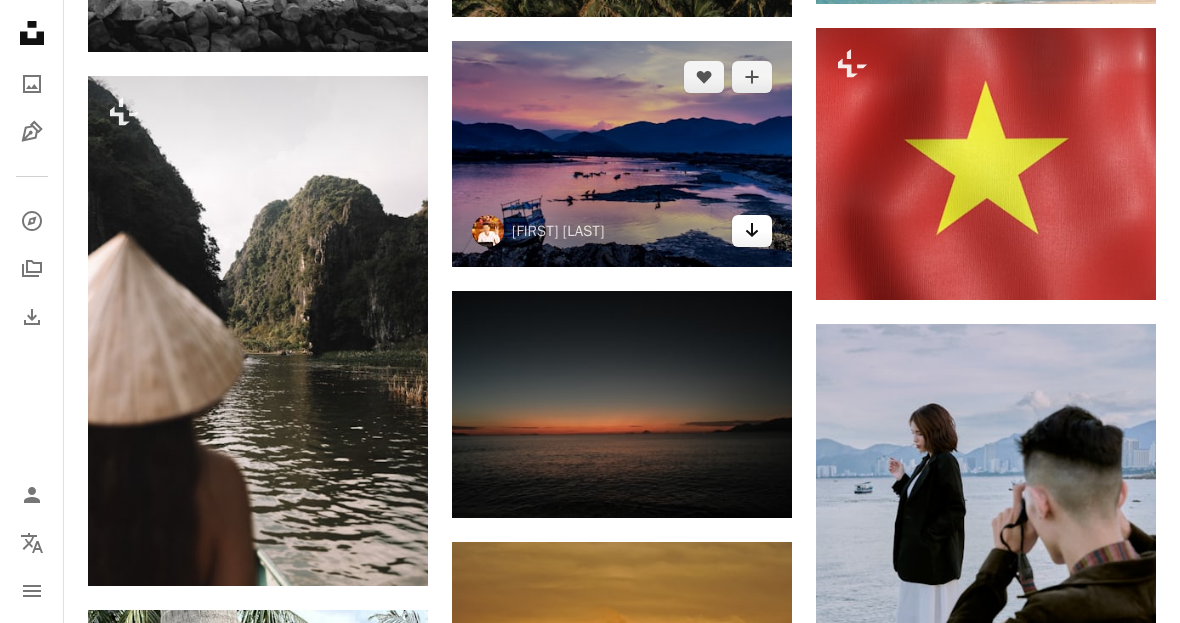 click on "Arrow pointing down" at bounding box center [752, 231] 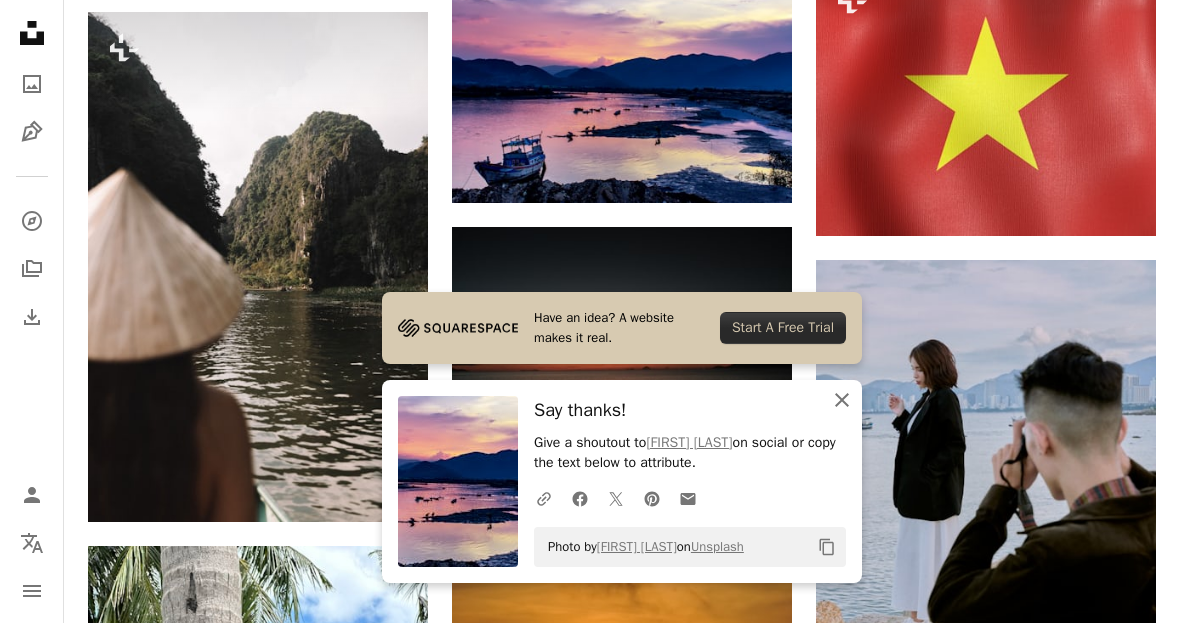 click on "An X shape Close" at bounding box center [842, 400] 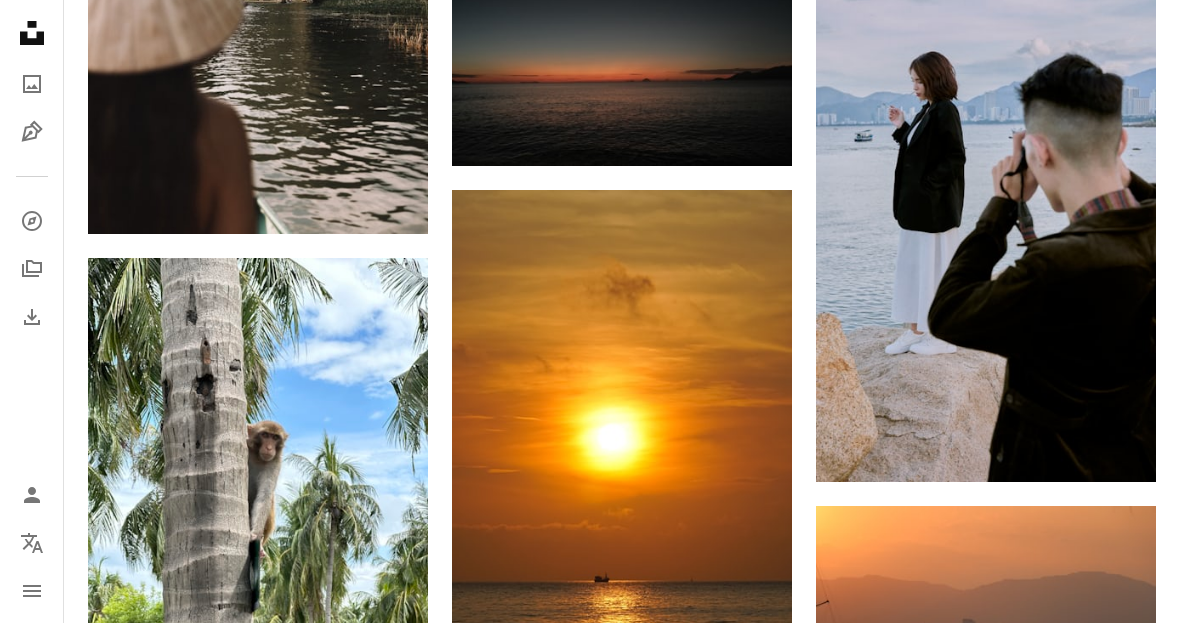 scroll, scrollTop: 1563, scrollLeft: 0, axis: vertical 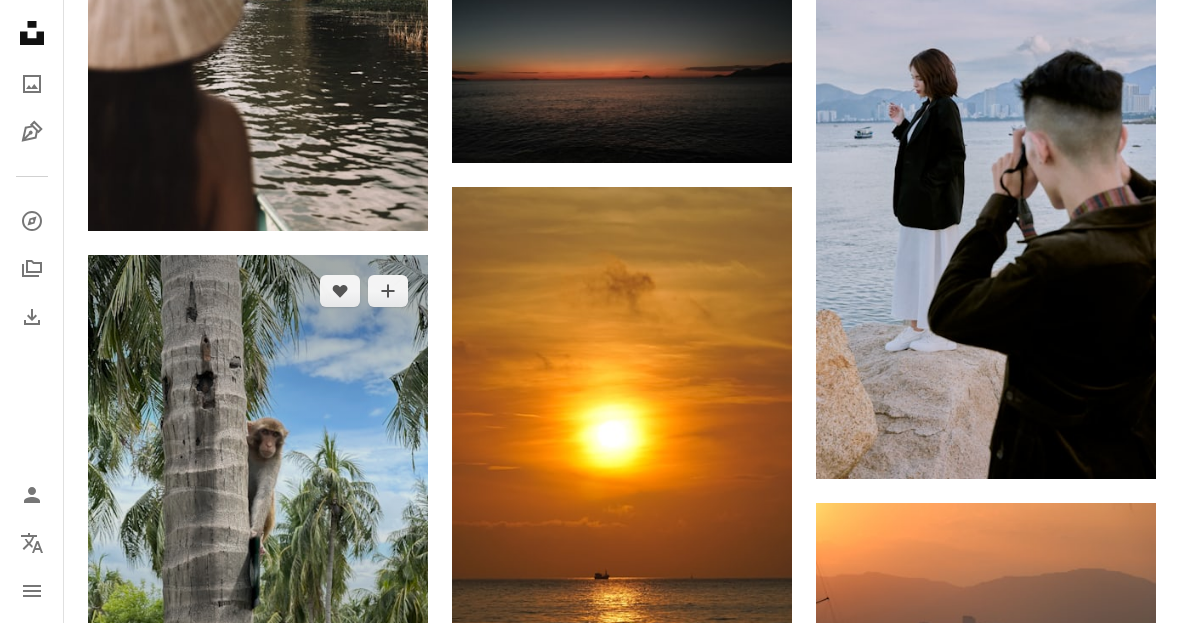 click on "Arrow pointing down" 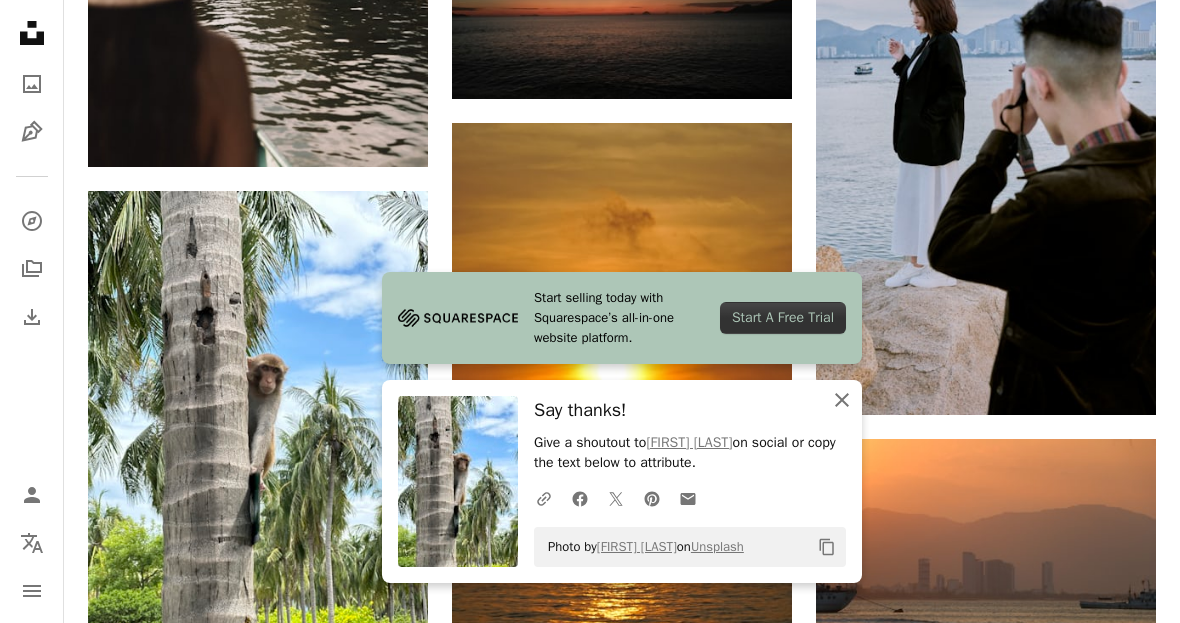 click on "An X shape Close" at bounding box center (842, 400) 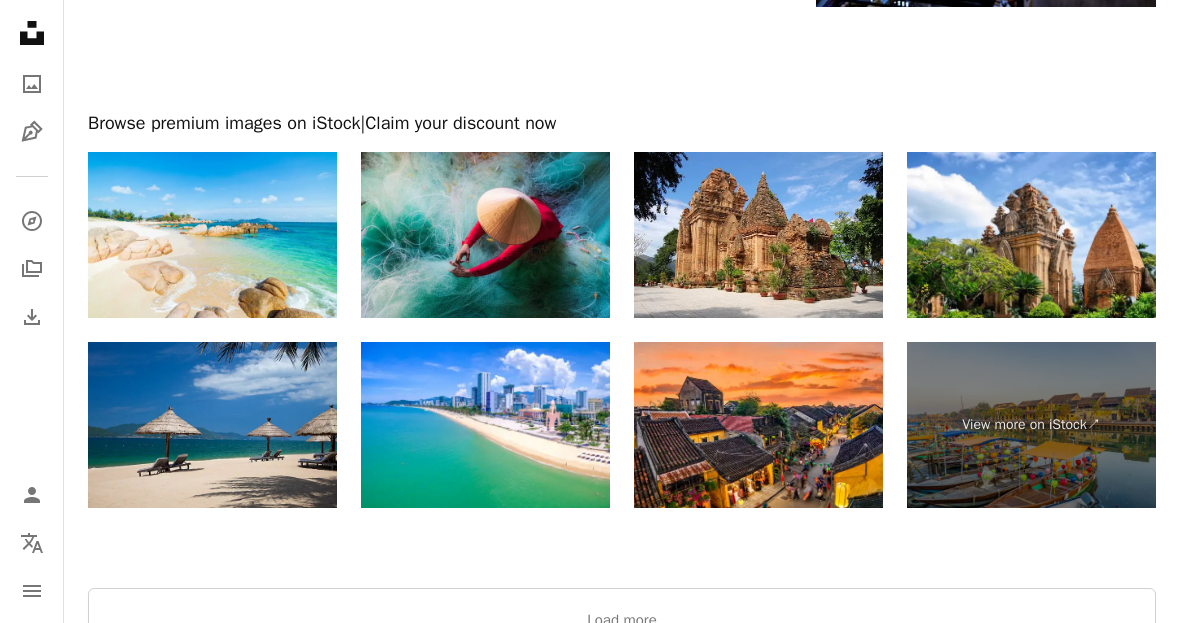 scroll, scrollTop: 3539, scrollLeft: 0, axis: vertical 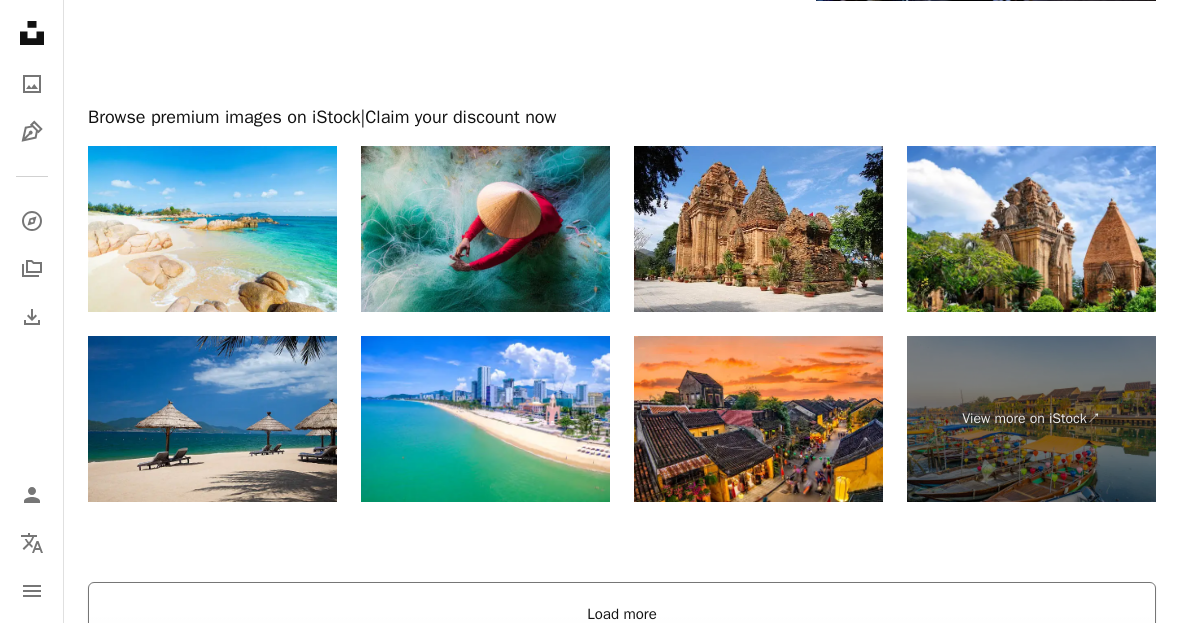 click on "Load more" at bounding box center (622, 614) 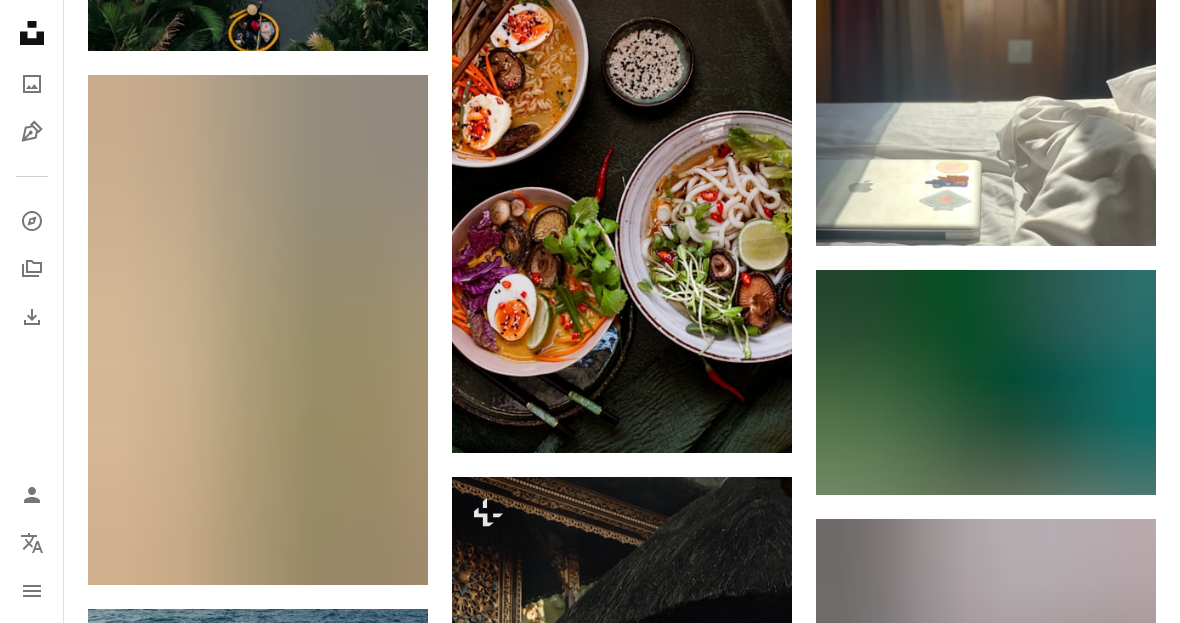 scroll, scrollTop: 6078, scrollLeft: 0, axis: vertical 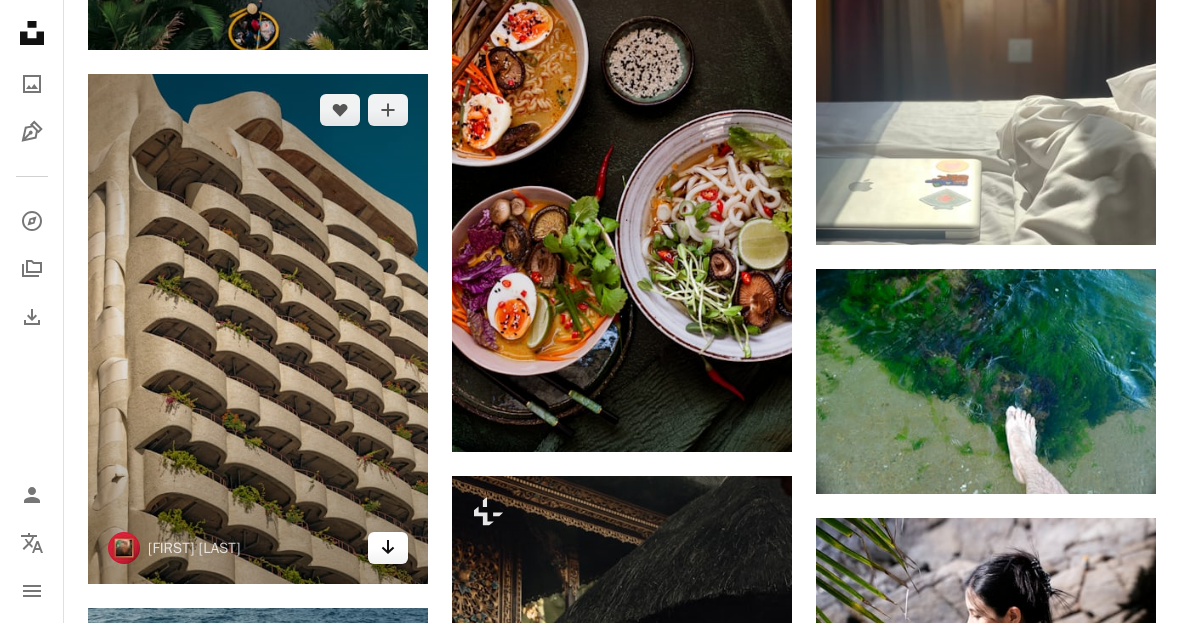 click on "Arrow pointing down" at bounding box center (388, 548) 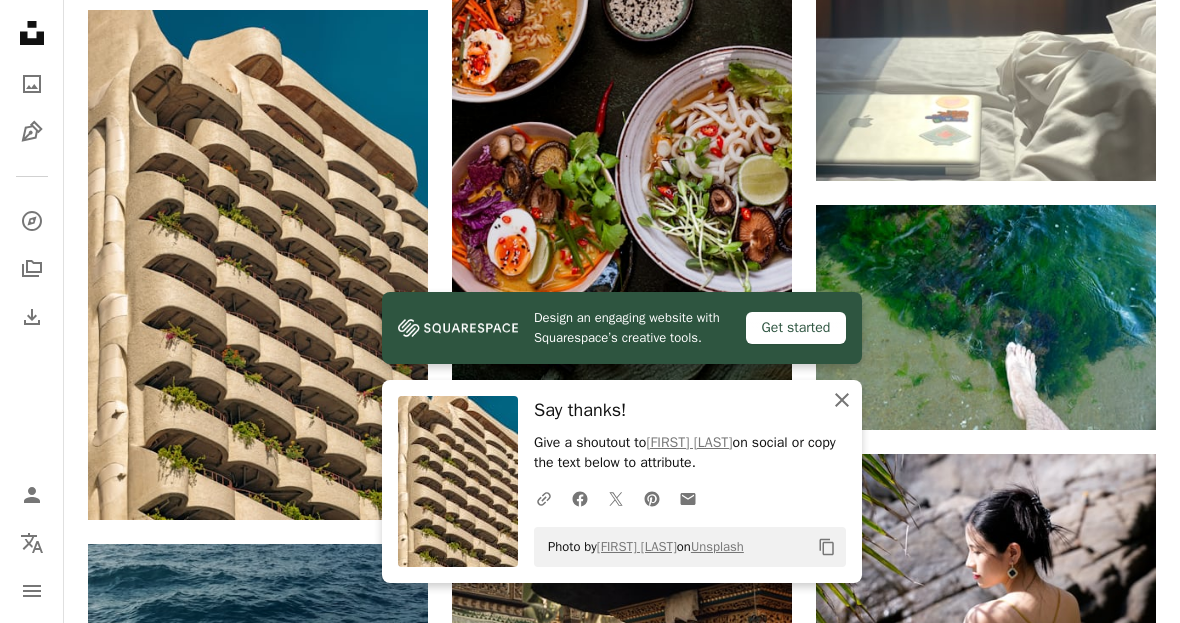 click on "An X shape Close" at bounding box center [842, 400] 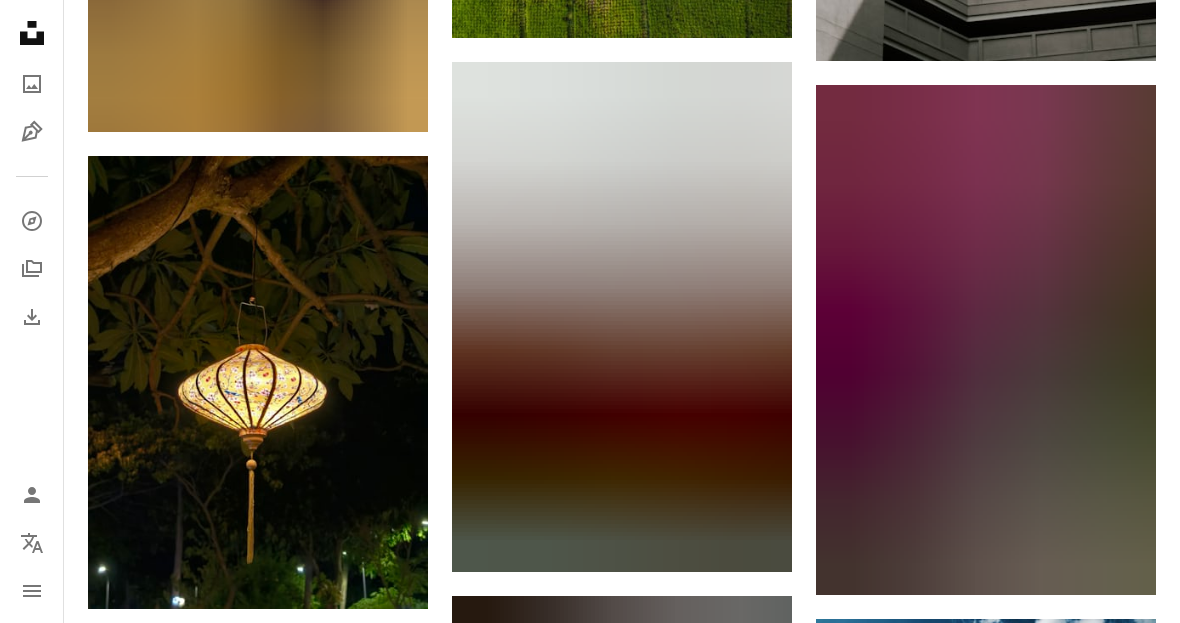 scroll, scrollTop: 14356, scrollLeft: 0, axis: vertical 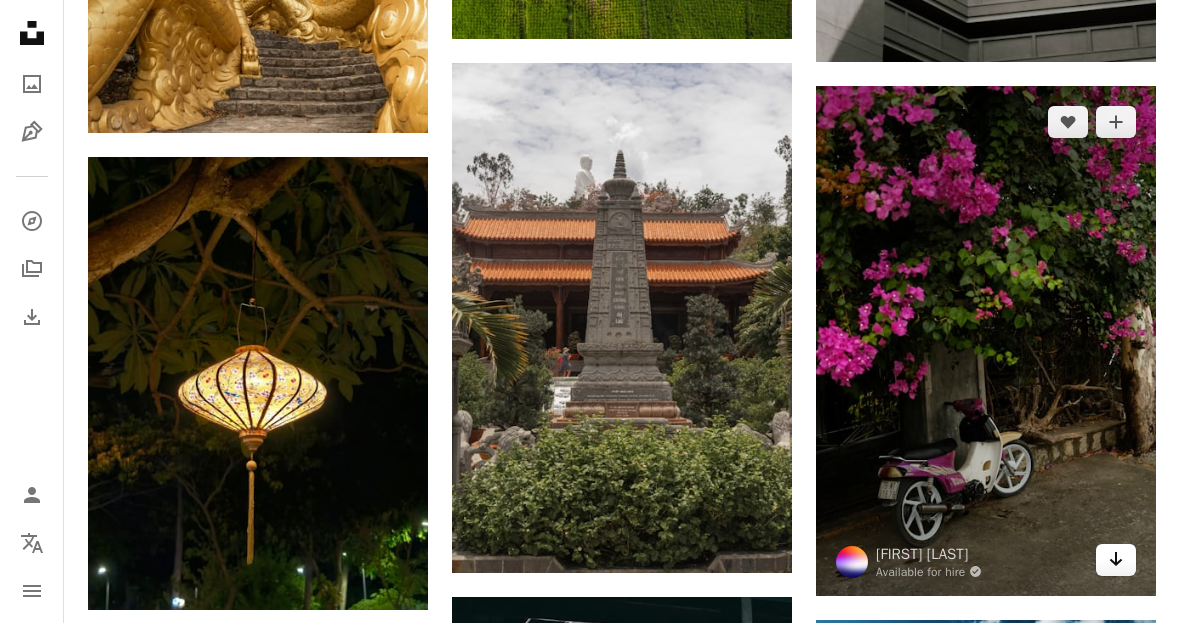 click 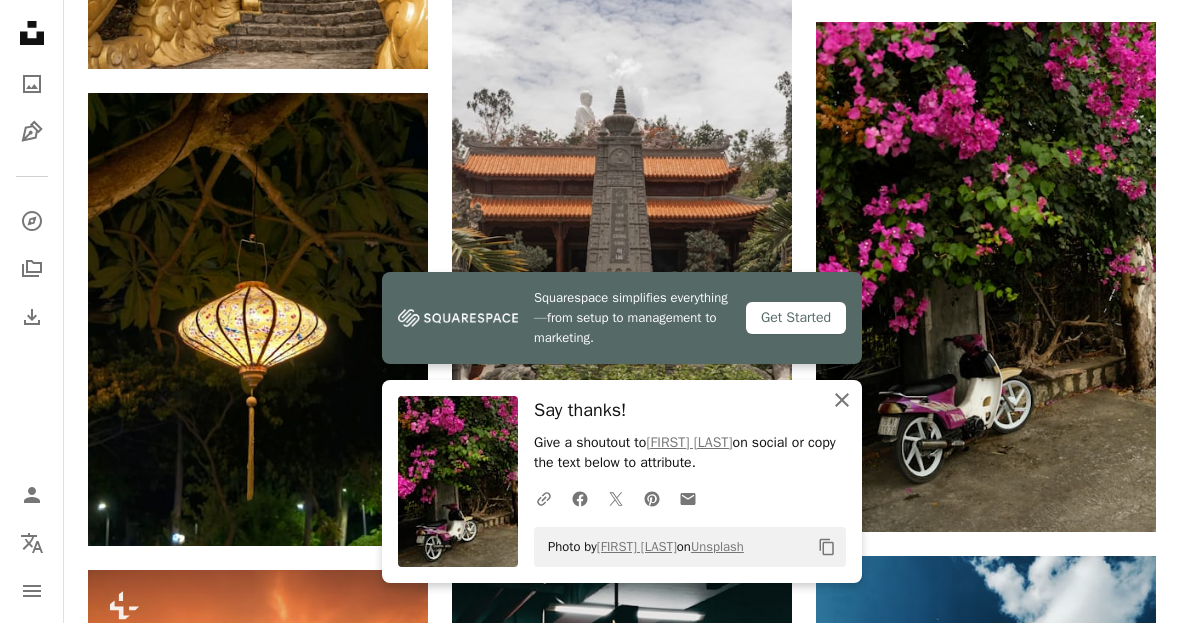 click on "An X shape Close" at bounding box center (842, 400) 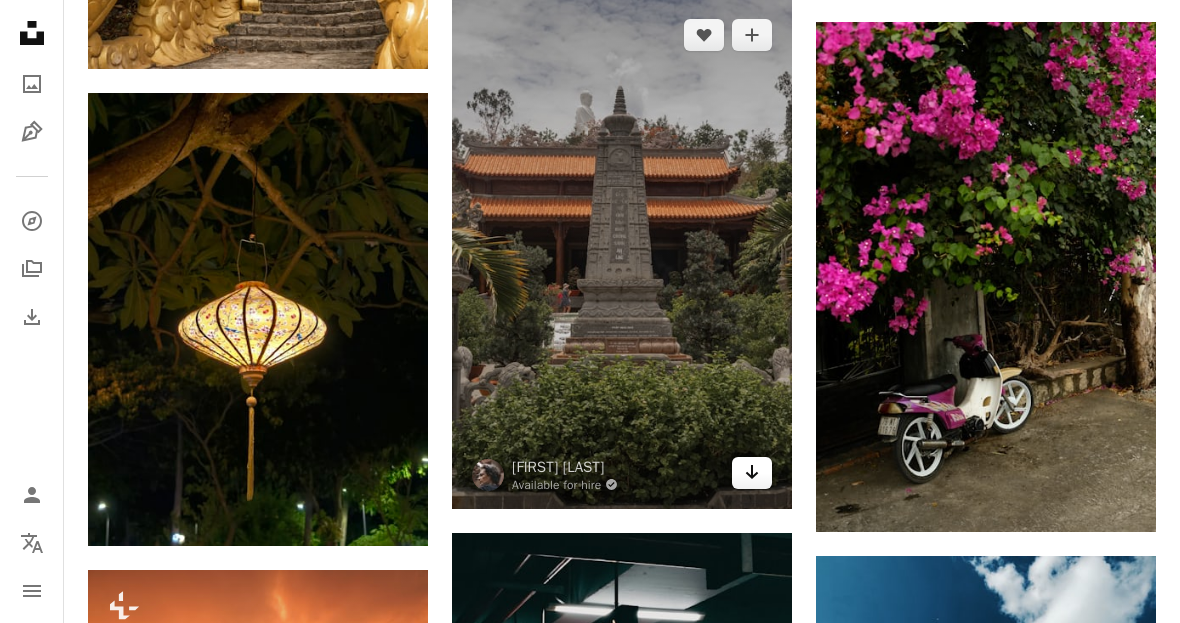 click on "Arrow pointing down" at bounding box center (752, 473) 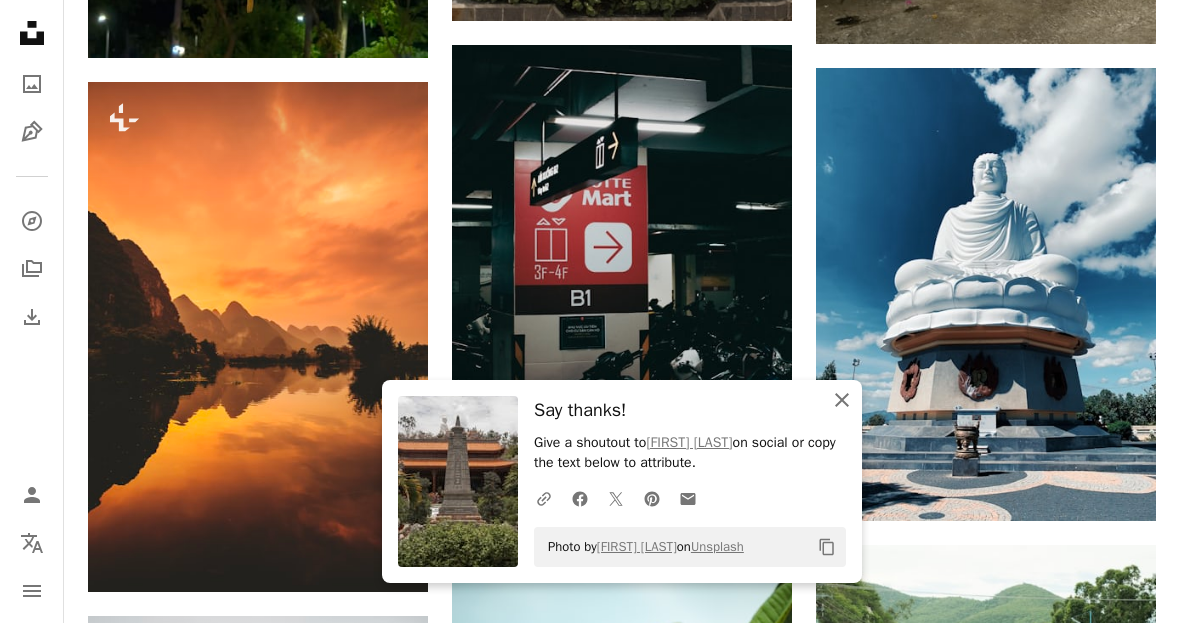 click on "An X shape Close" at bounding box center [842, 400] 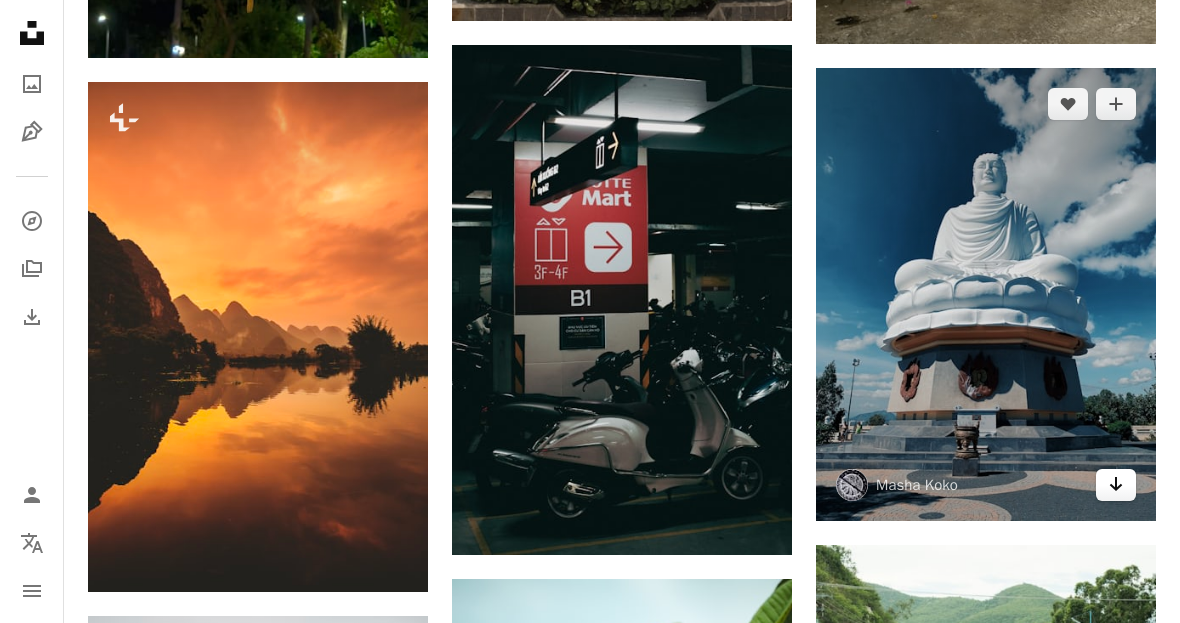 click 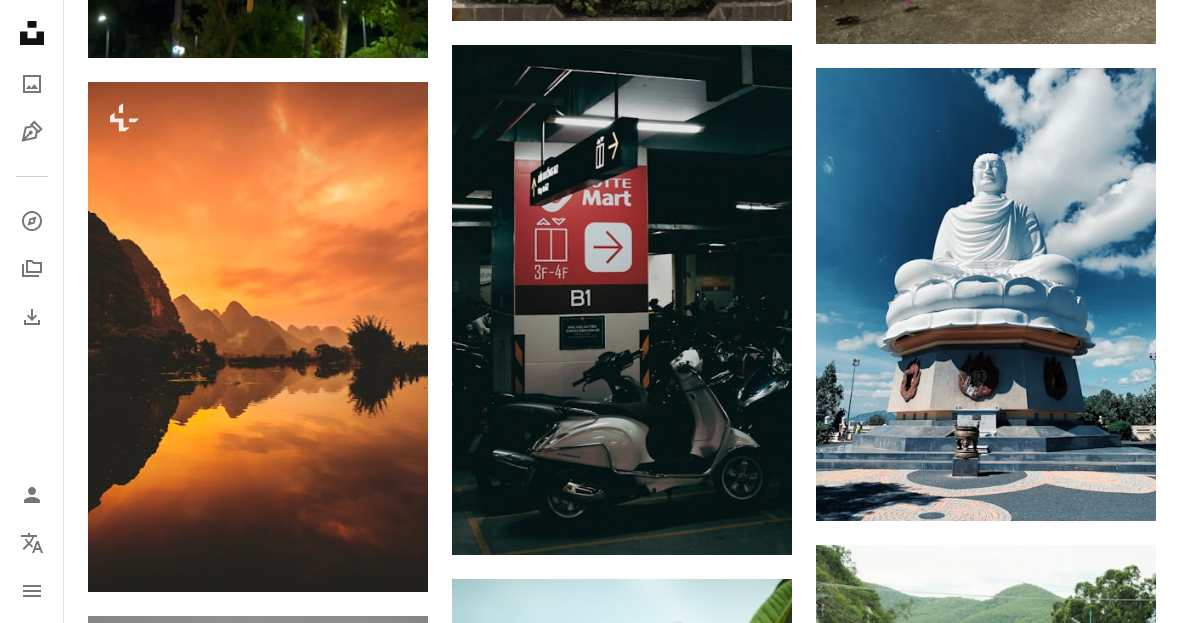 click at bounding box center [258, 871] 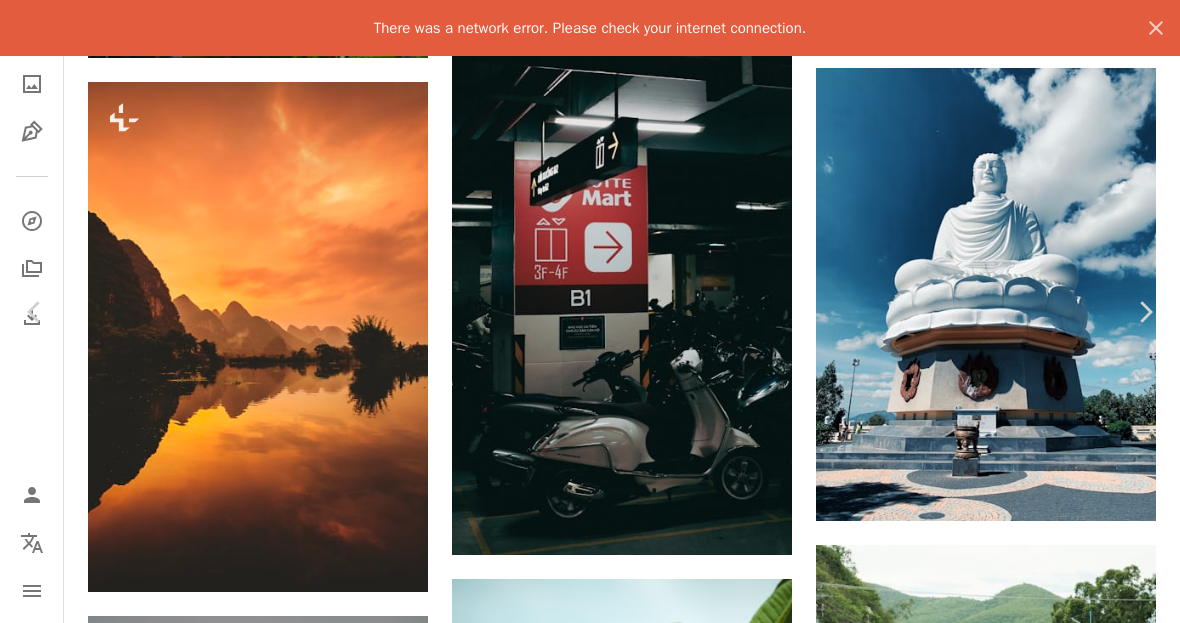 scroll, scrollTop: 15260, scrollLeft: 0, axis: vertical 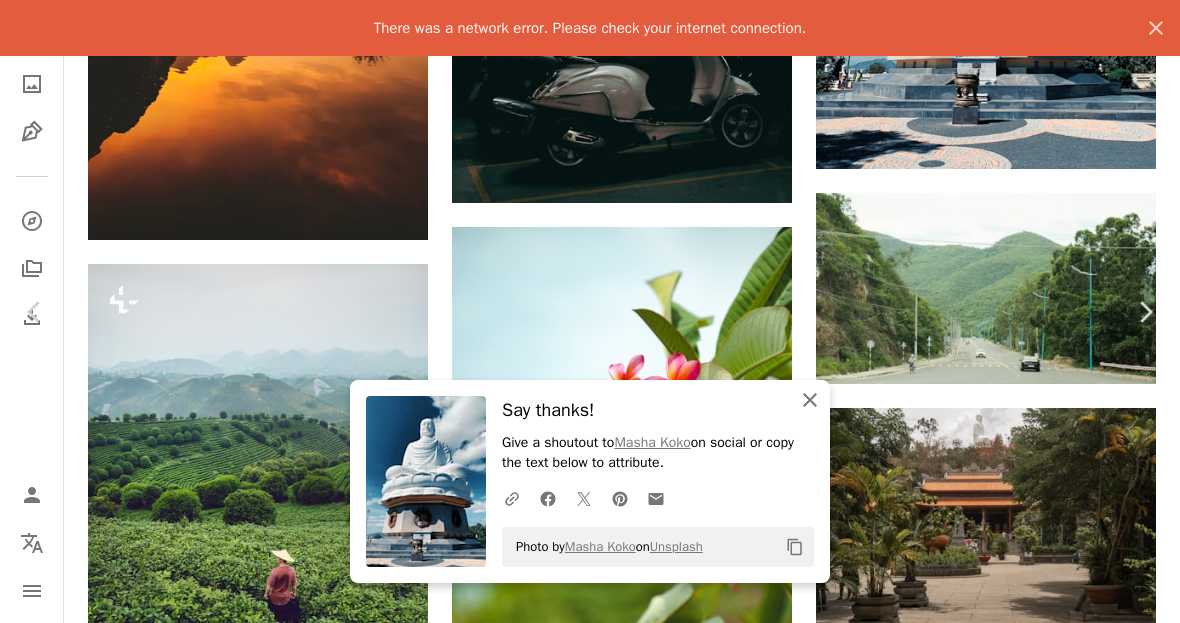 click on "An X shape" 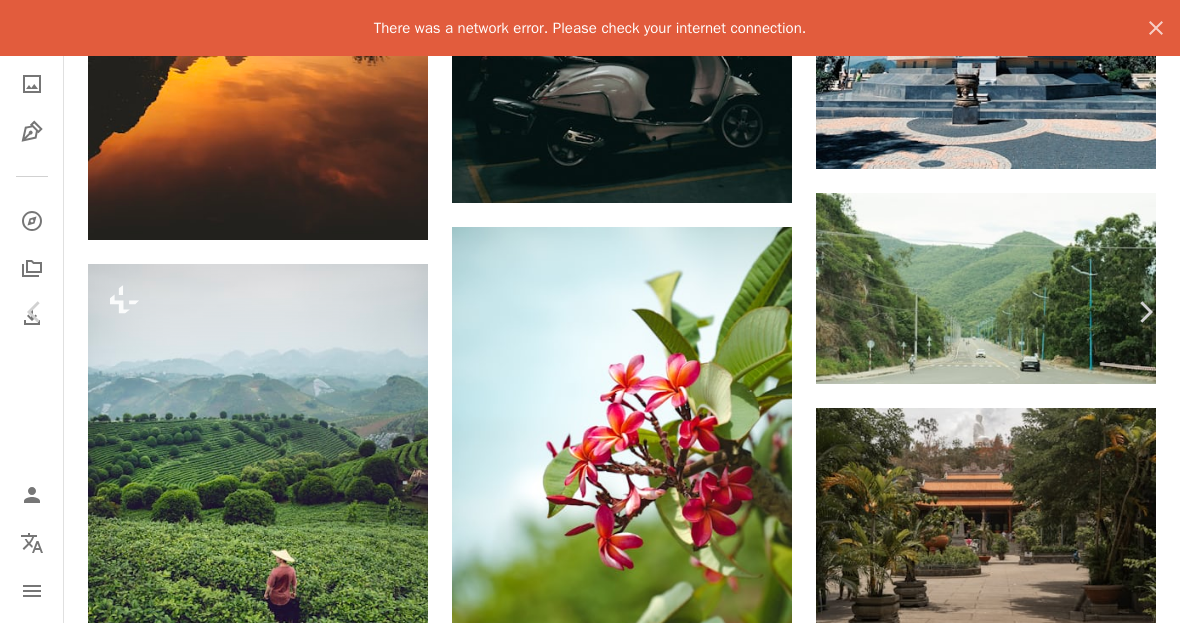 scroll, scrollTop: 0, scrollLeft: 0, axis: both 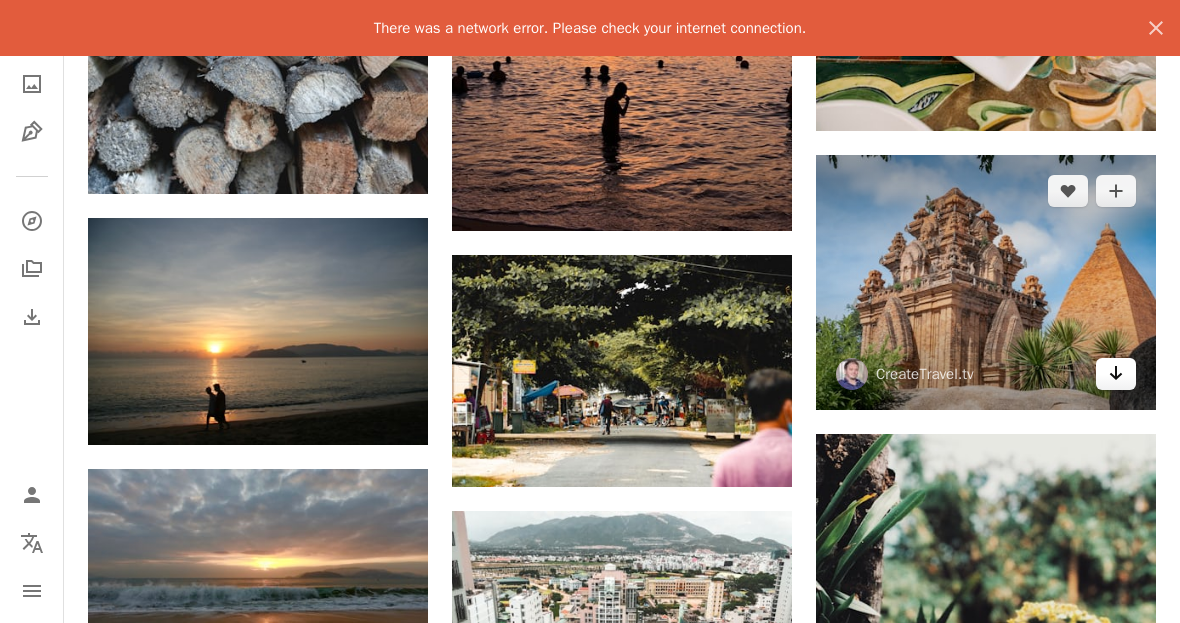 click on "Arrow pointing down" at bounding box center [1116, 374] 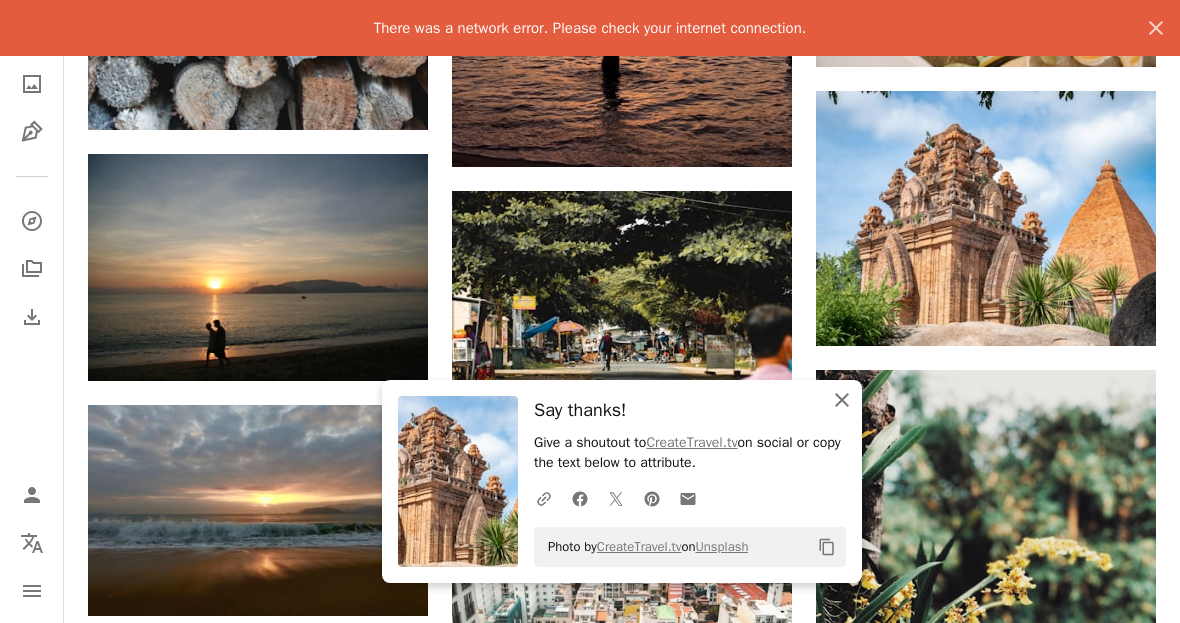 click on "An X shape Close" at bounding box center (842, 400) 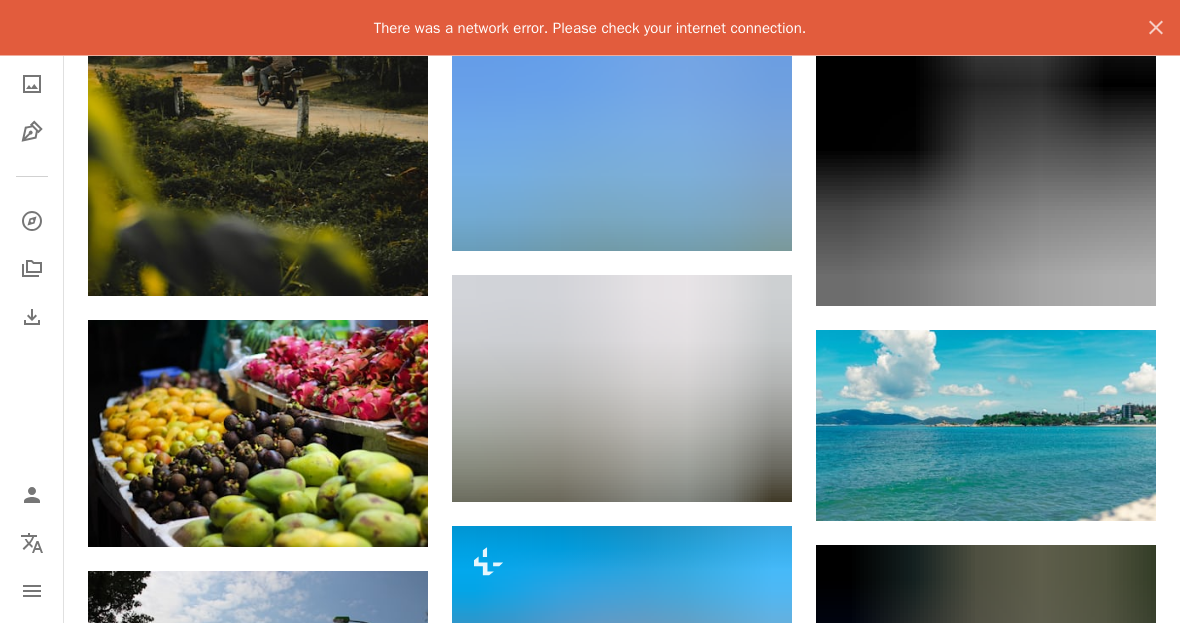 scroll, scrollTop: 31548, scrollLeft: 0, axis: vertical 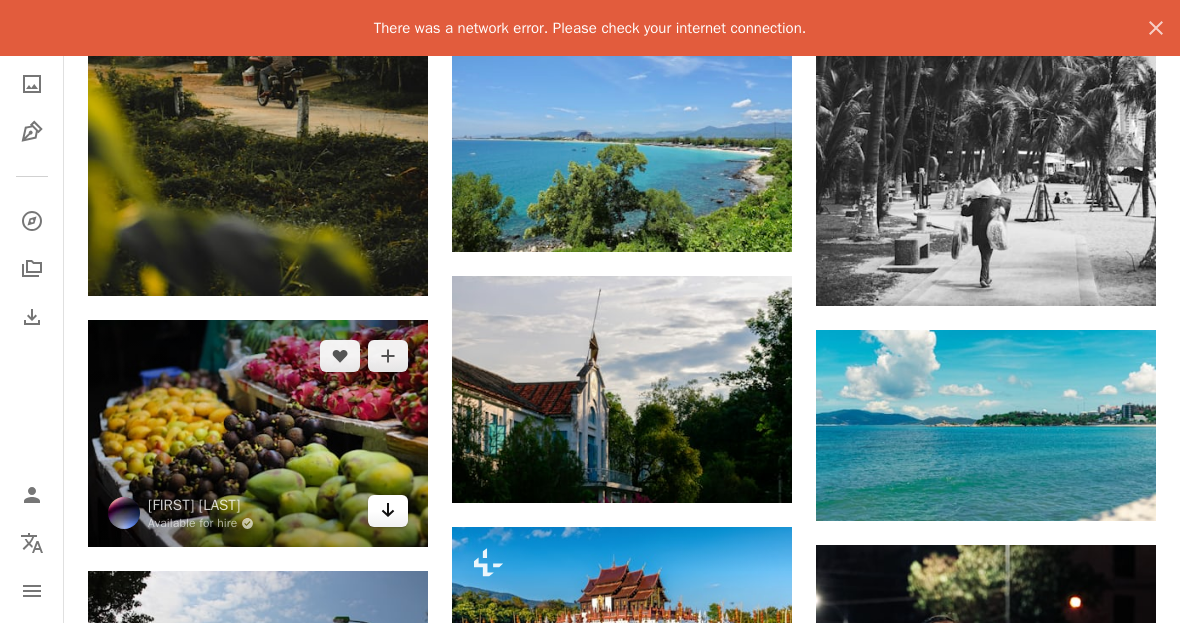click on "Arrow pointing down" at bounding box center [388, 511] 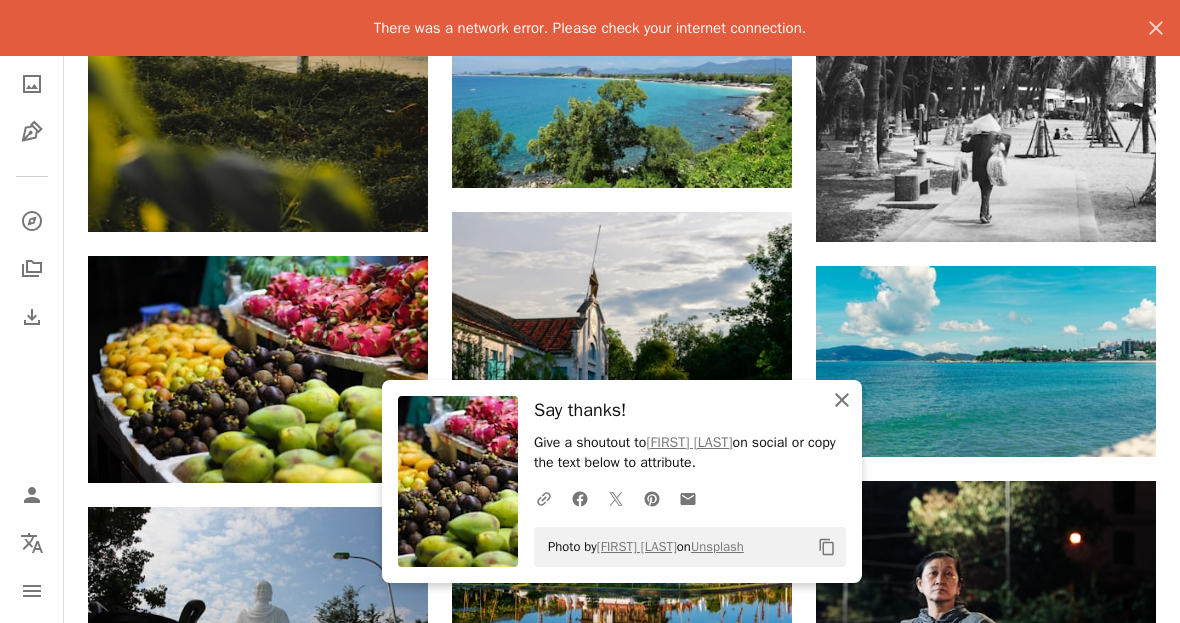click on "An X shape Close" at bounding box center [842, 400] 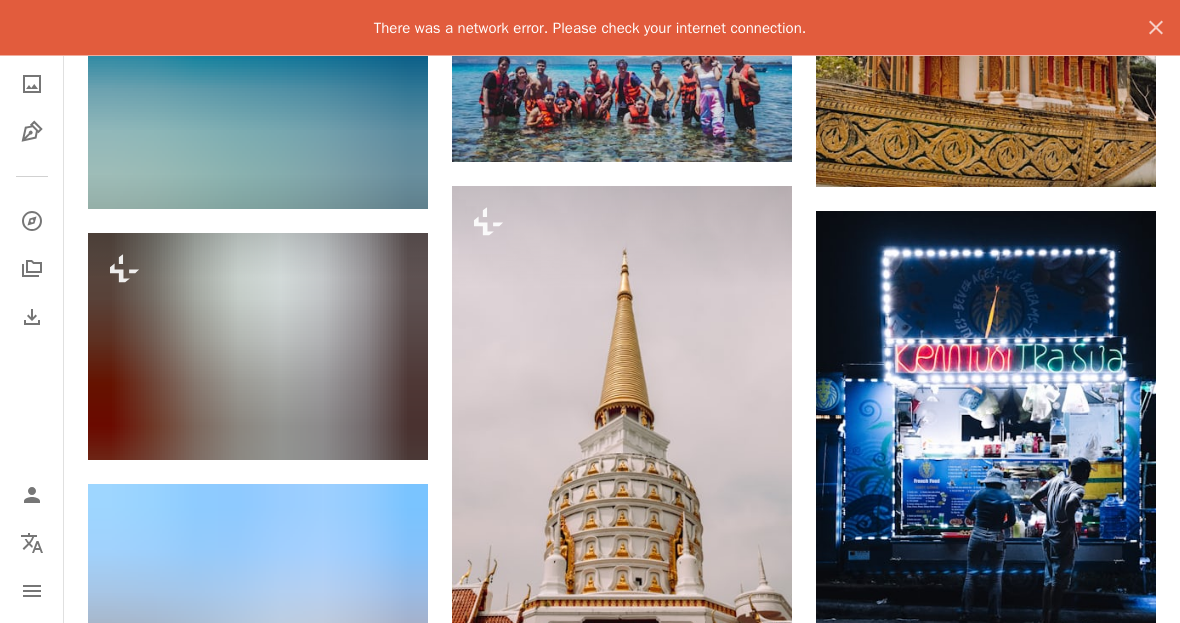scroll, scrollTop: 34744, scrollLeft: 0, axis: vertical 